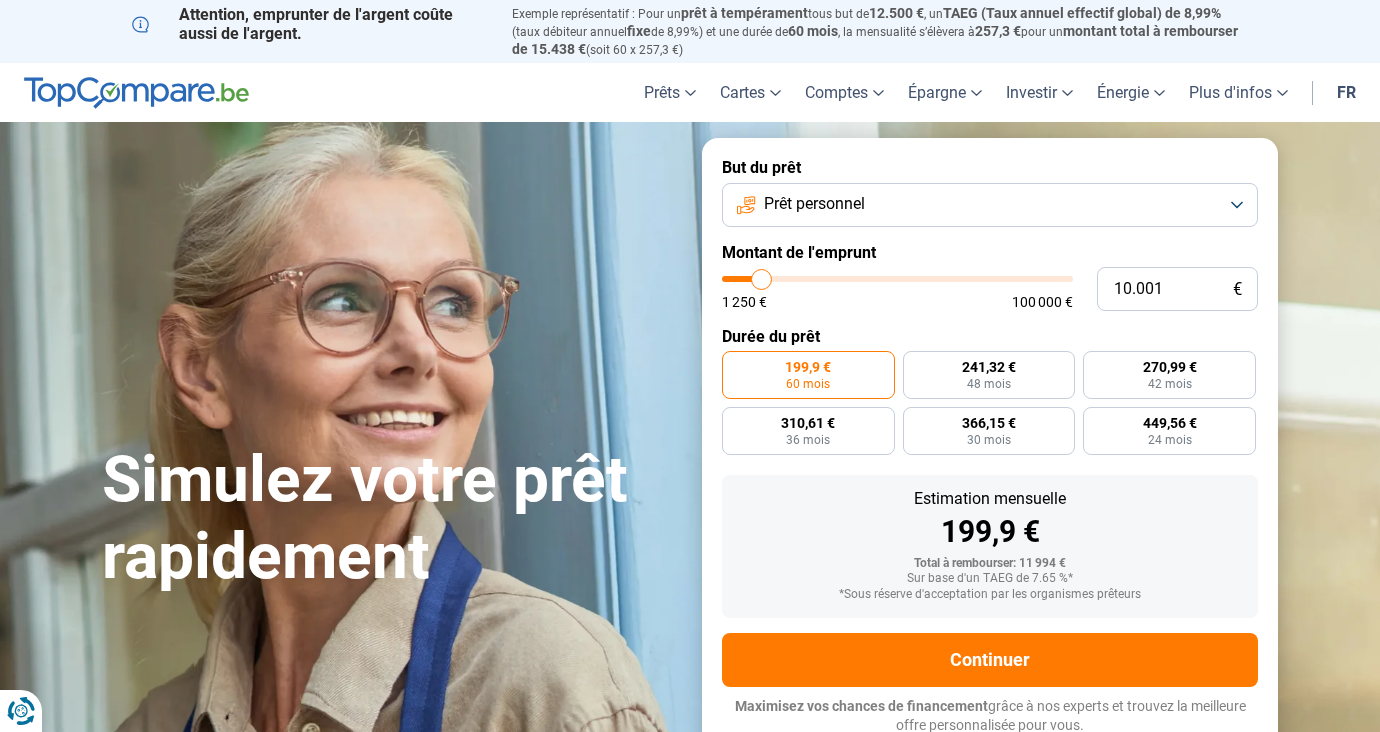 scroll, scrollTop: 0, scrollLeft: 0, axis: both 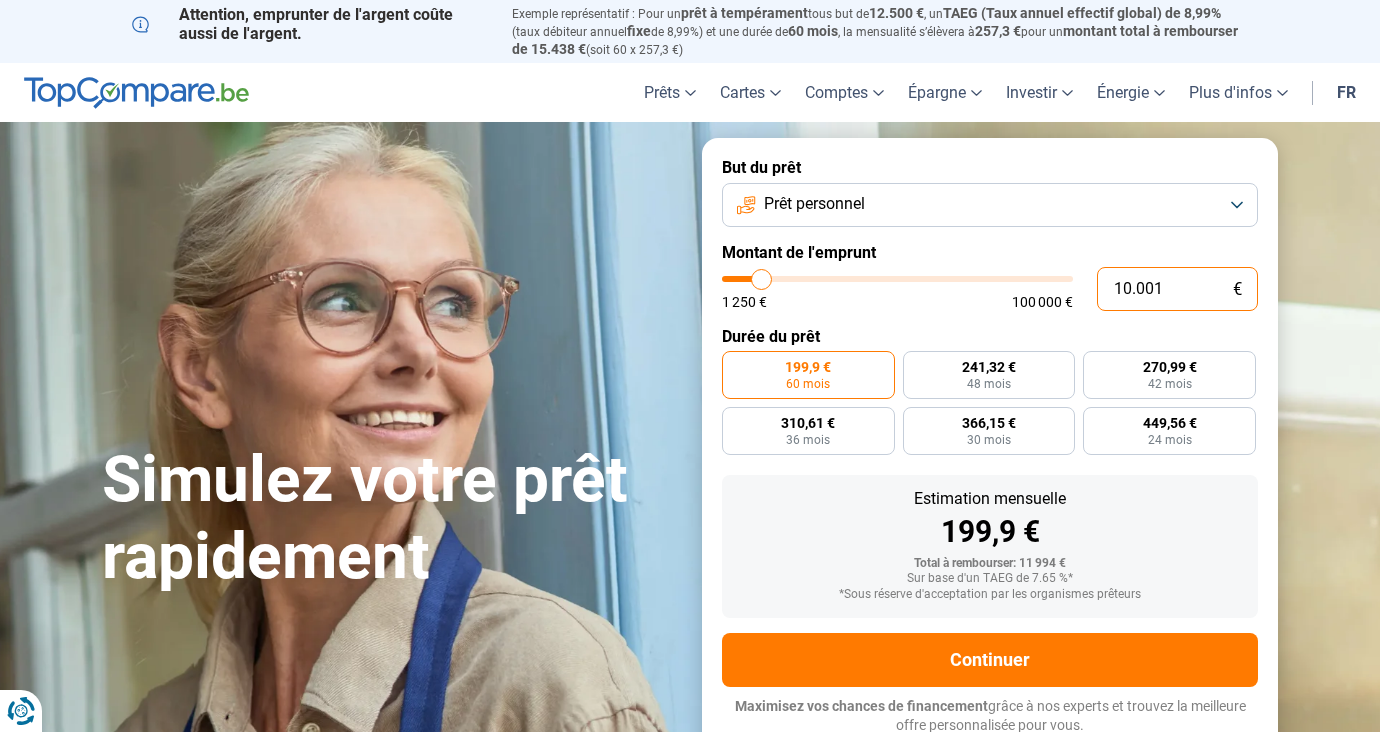 drag, startPoint x: 1178, startPoint y: 287, endPoint x: 1097, endPoint y: 279, distance: 81.394104 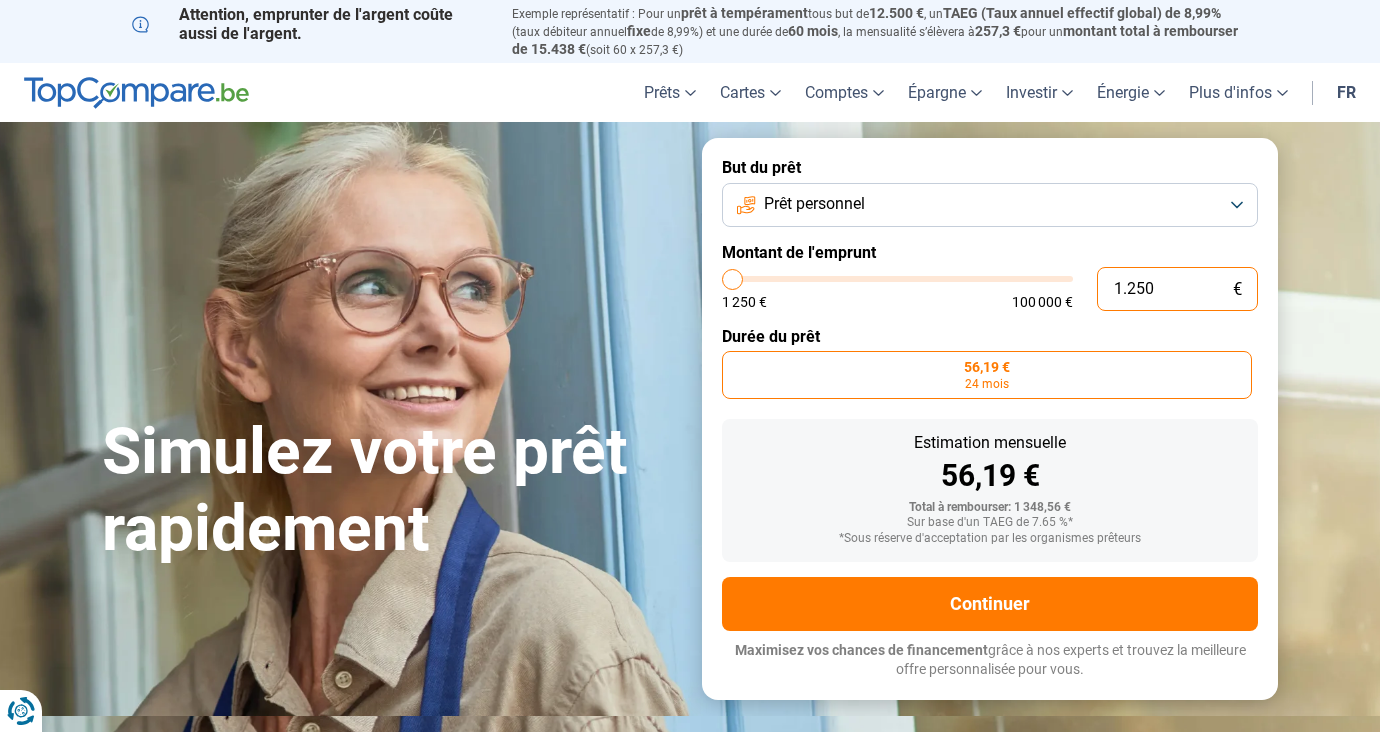 drag, startPoint x: 1175, startPoint y: 291, endPoint x: 1082, endPoint y: 299, distance: 93.34345 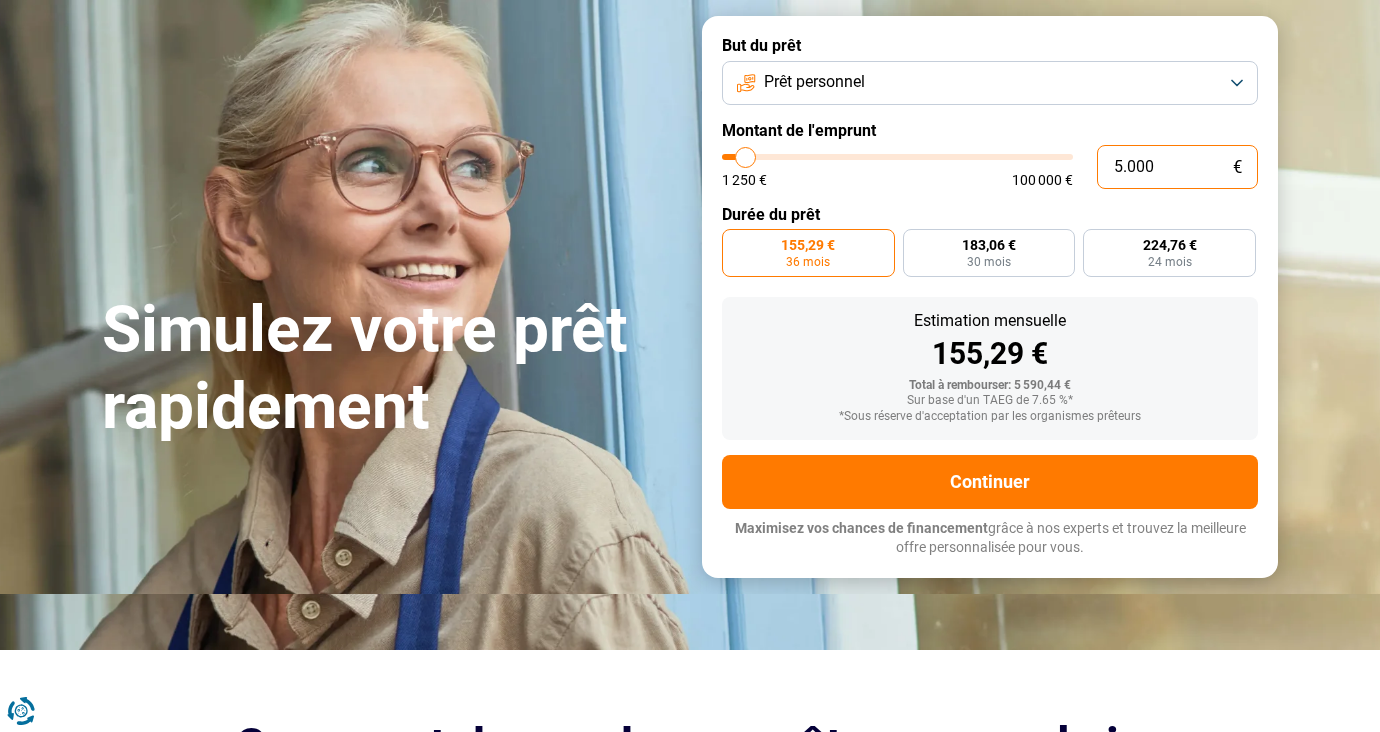 scroll, scrollTop: 0, scrollLeft: 0, axis: both 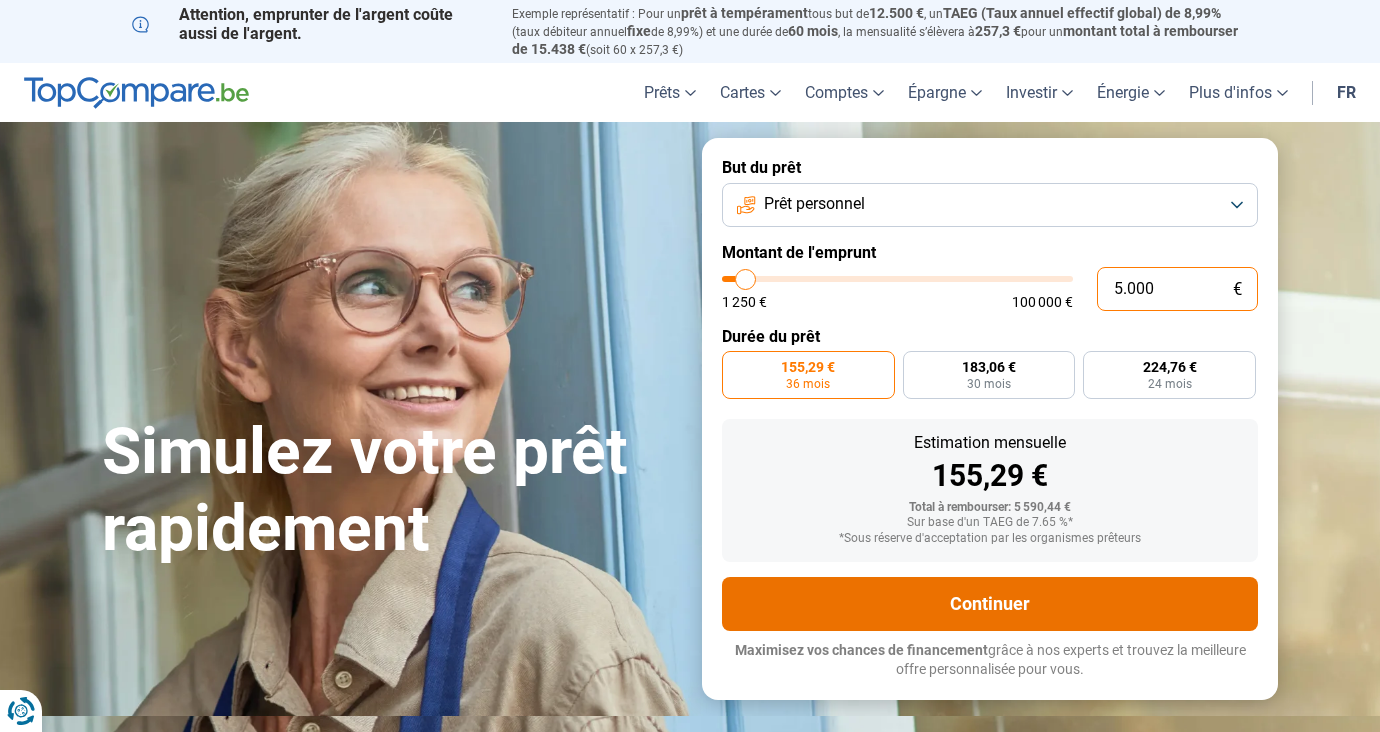 type on "5.000" 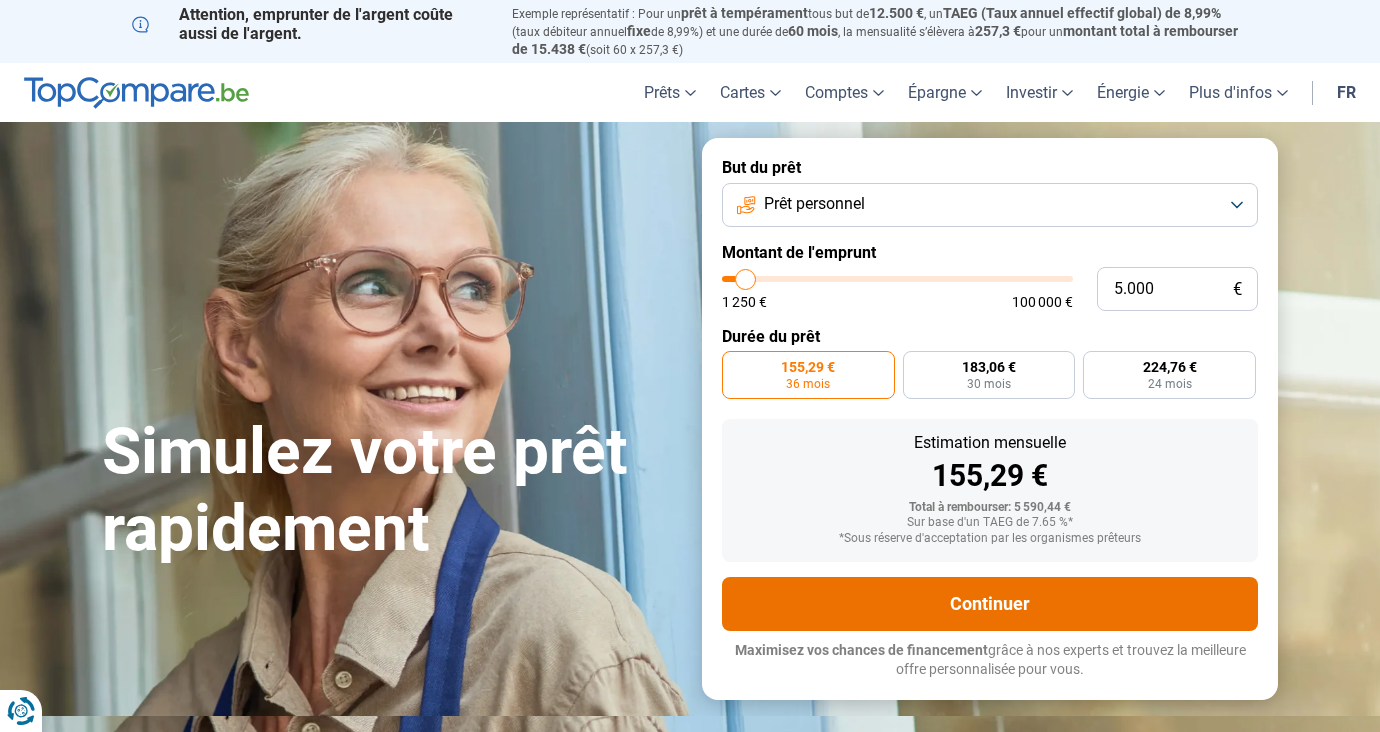 click on "Continuer" at bounding box center (990, 604) 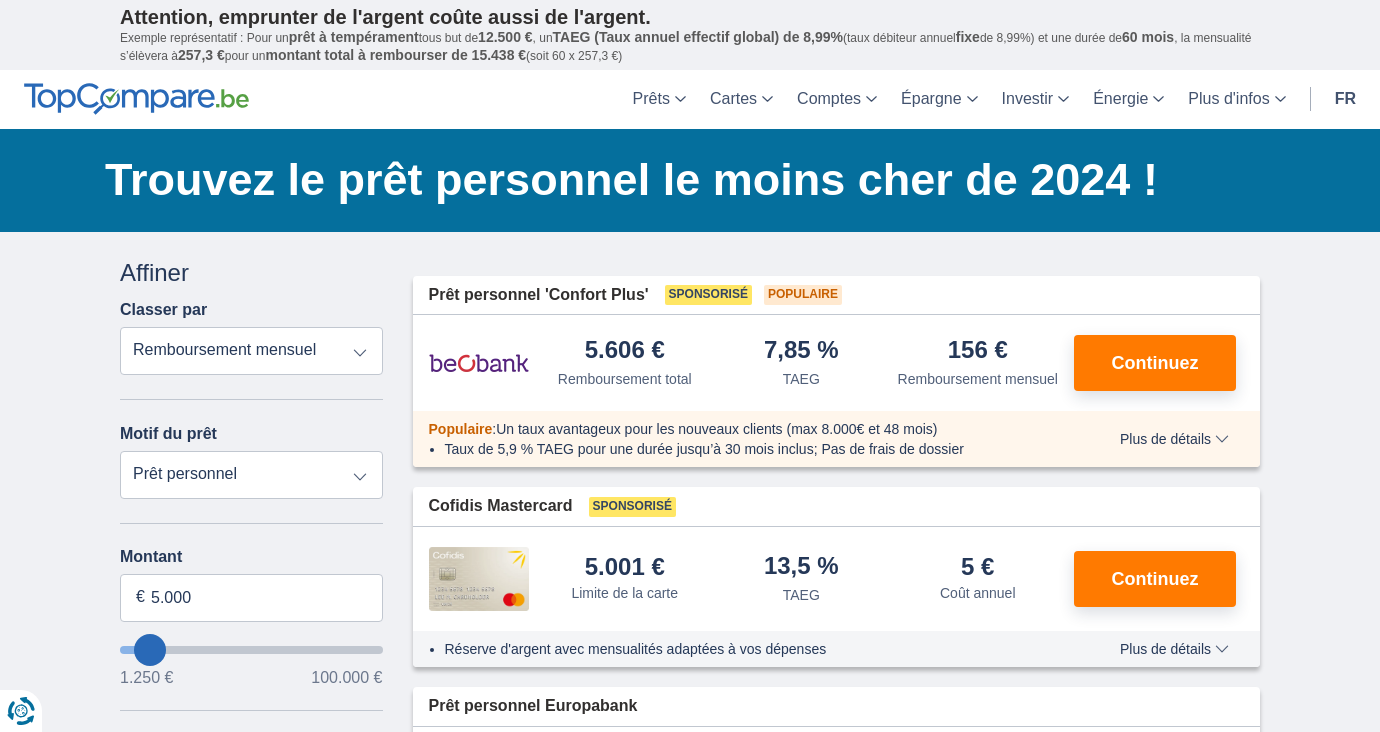 scroll, scrollTop: 0, scrollLeft: 0, axis: both 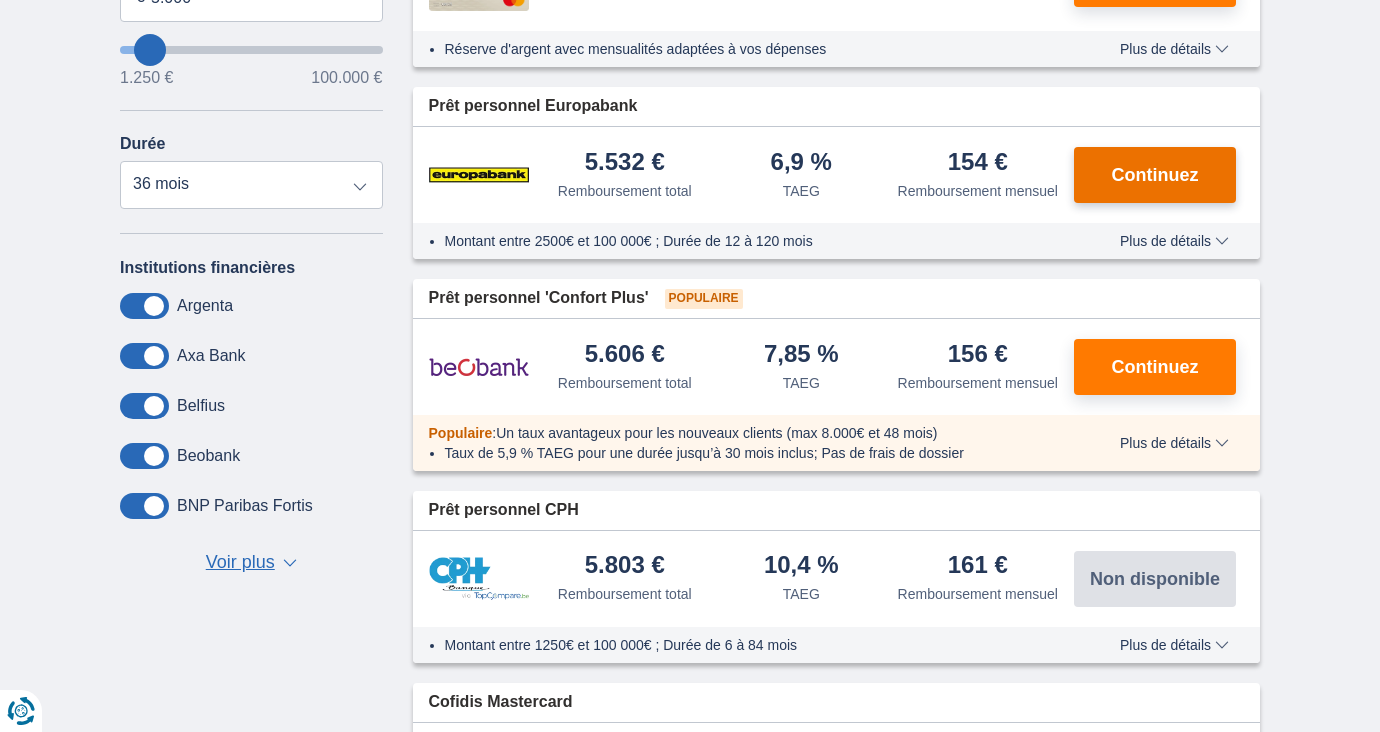 click on "Continuez" at bounding box center [1155, 175] 